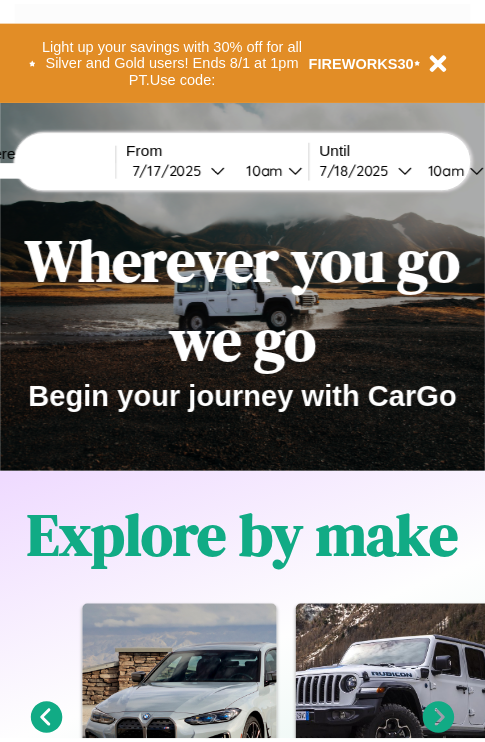 scroll, scrollTop: 0, scrollLeft: 0, axis: both 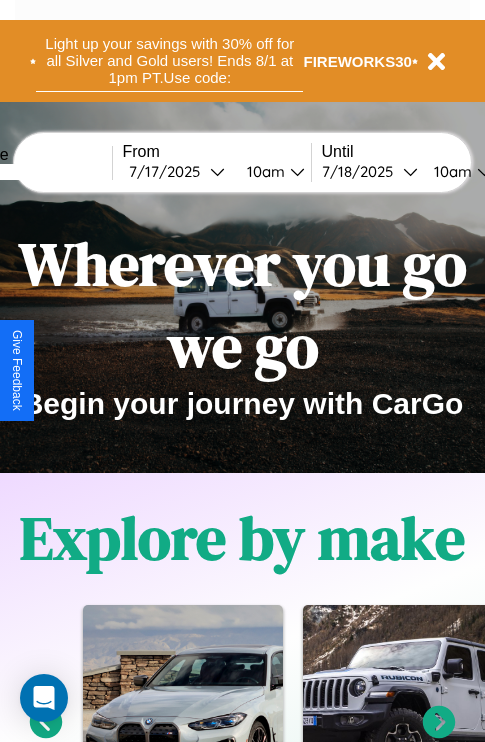 click on "Light up your savings with 30% off for all Silver and Gold users! Ends 8/1 at 1pm PT.  Use code:" at bounding box center (169, 61) 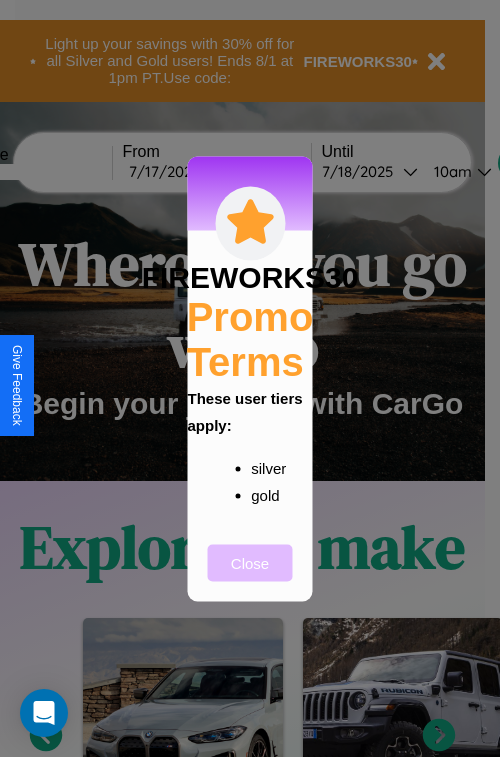 click on "Close" at bounding box center [250, 562] 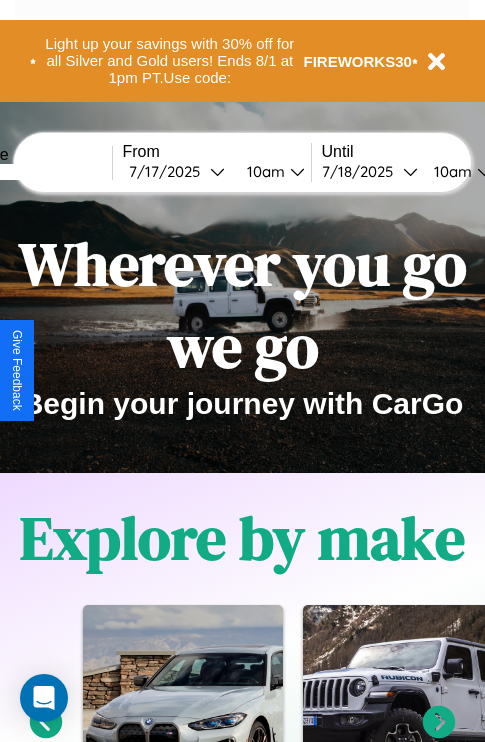 click at bounding box center [37, 172] 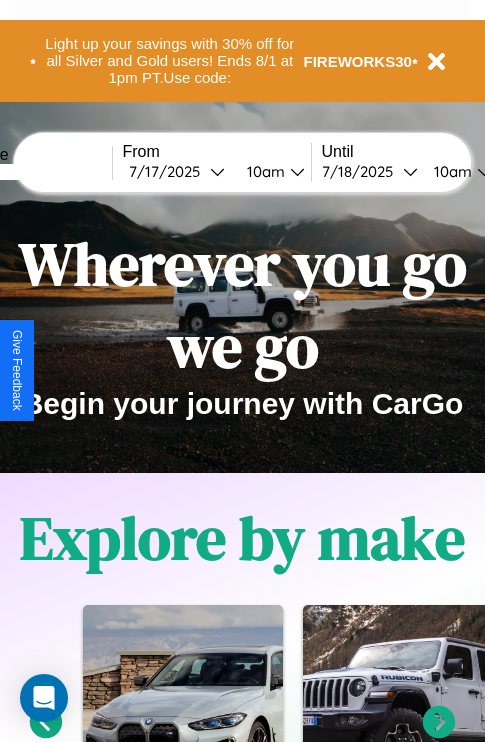 type on "******" 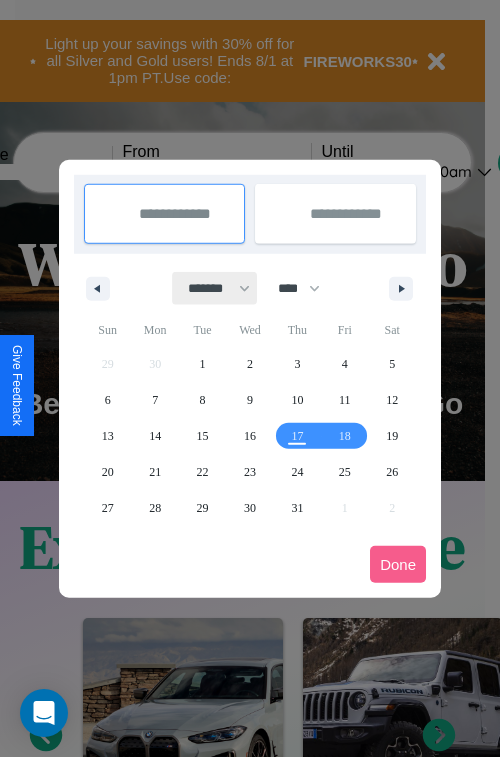 click on "******* ******** ***** ***** *** **** **** ****** ********* ******* ******** ********" at bounding box center (215, 288) 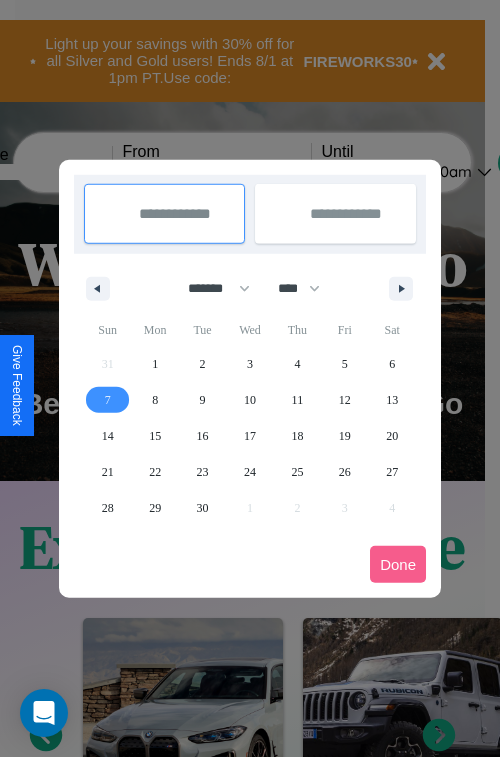 click on "7" at bounding box center [108, 400] 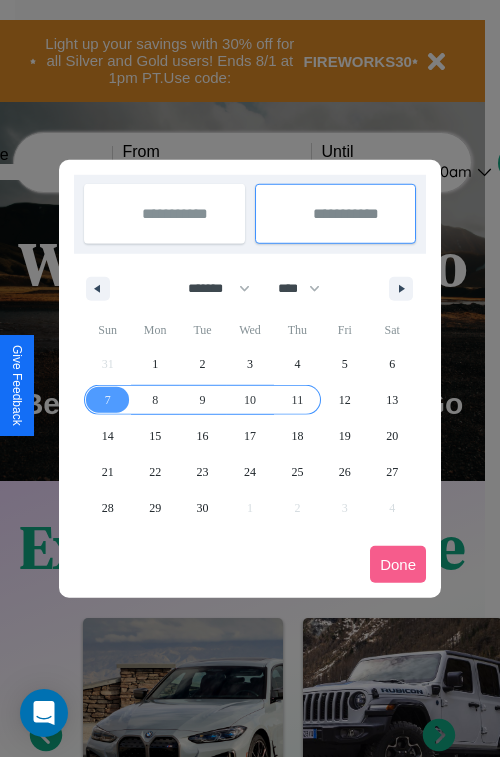click on "11" at bounding box center [298, 400] 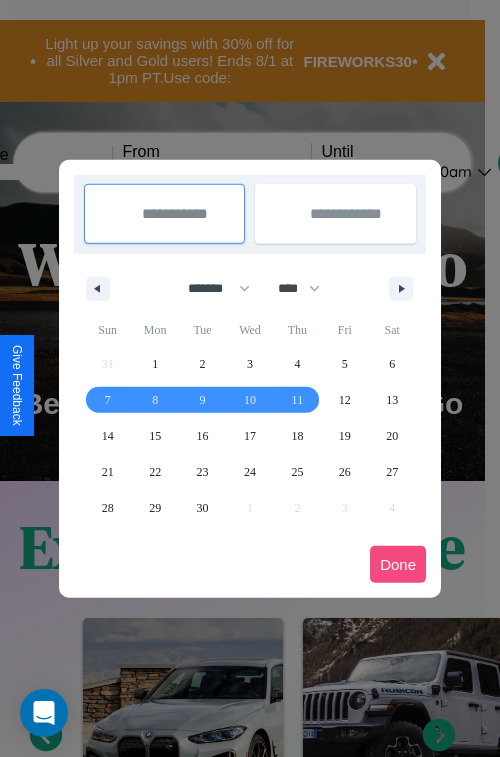 click on "Done" at bounding box center (398, 564) 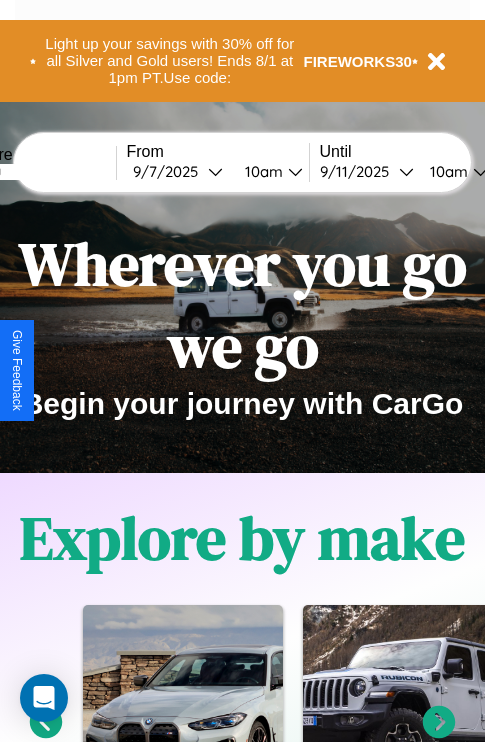 click on "10am" at bounding box center [261, 171] 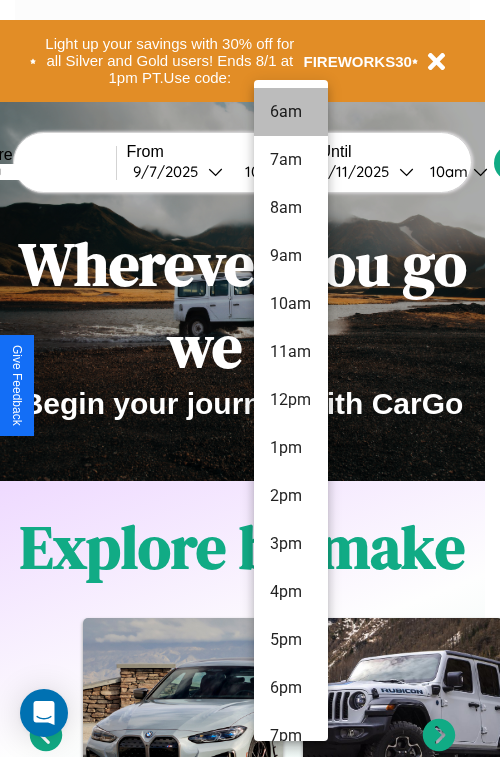 click on "6am" at bounding box center (291, 112) 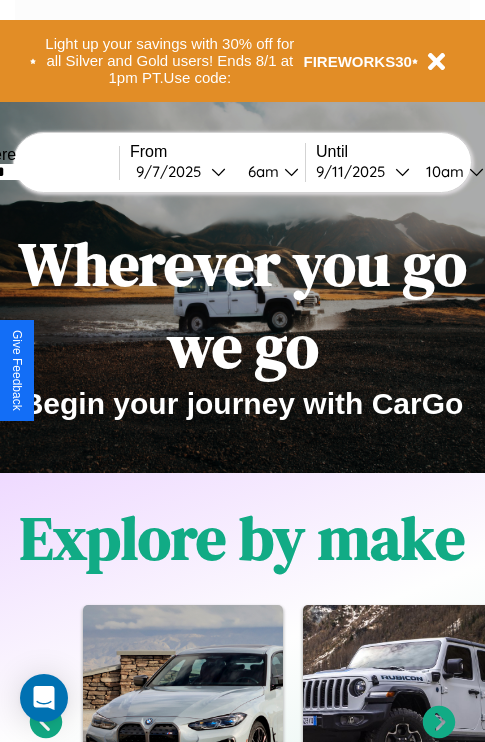 scroll, scrollTop: 0, scrollLeft: 67, axis: horizontal 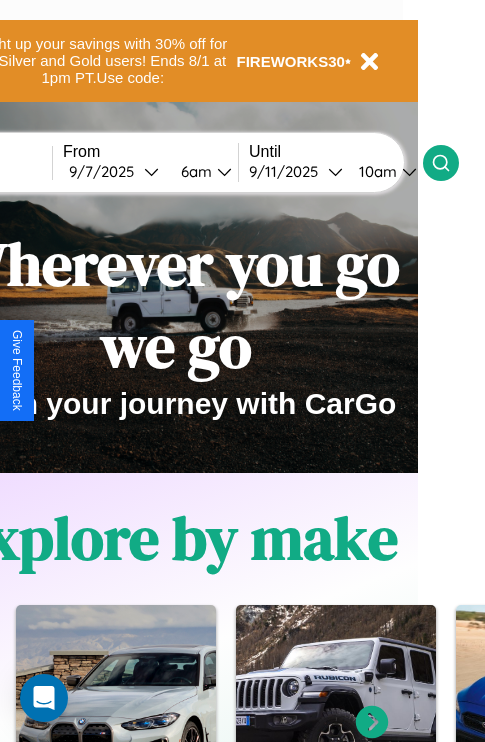 click 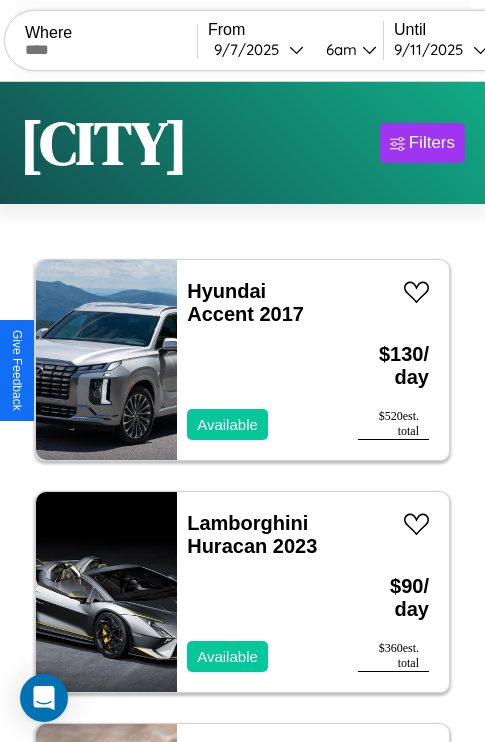scroll, scrollTop: 66, scrollLeft: 0, axis: vertical 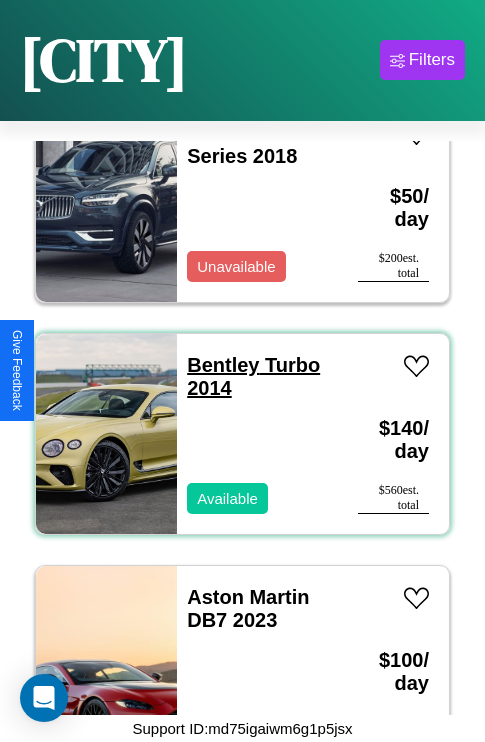 click on "Bentley   Turbo   2014" at bounding box center (253, 376) 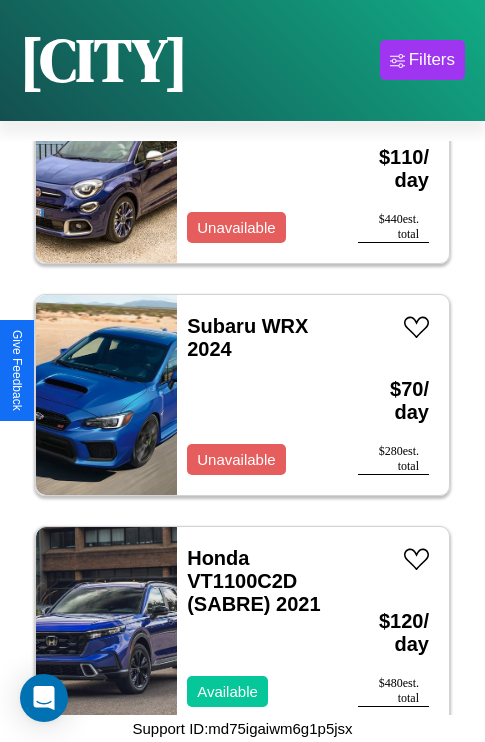 scroll, scrollTop: 14227, scrollLeft: 0, axis: vertical 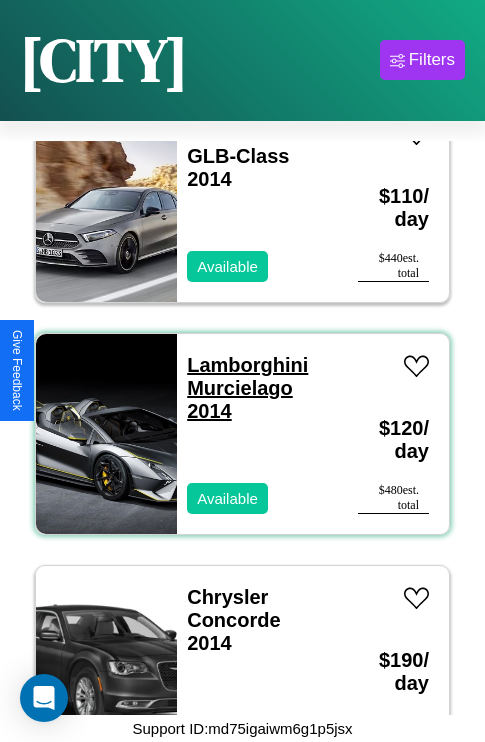 click on "Lamborghini   Murcielago   2014" at bounding box center [247, 388] 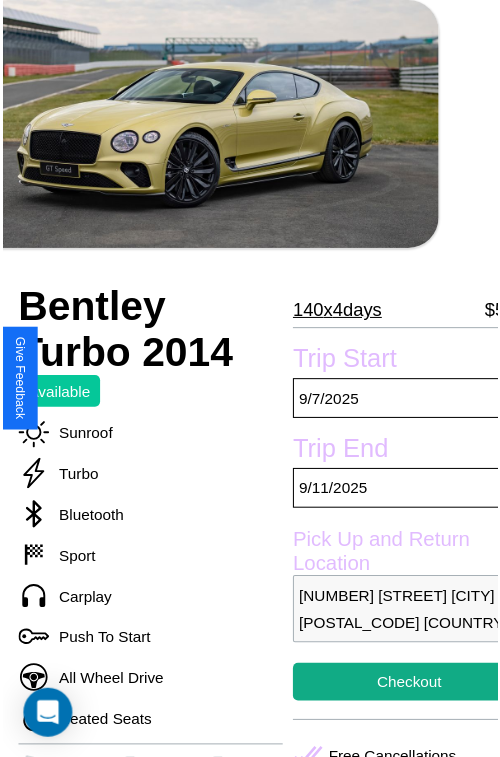 scroll, scrollTop: 100, scrollLeft: 72, axis: both 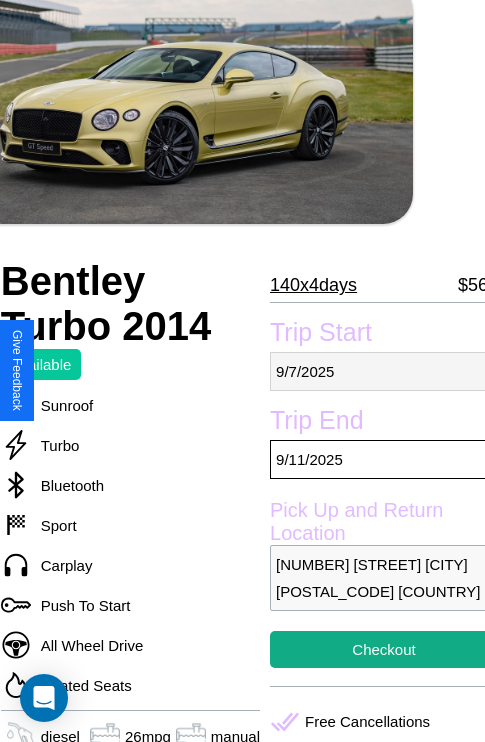 click on "9 / 7 / 2025" at bounding box center [384, 371] 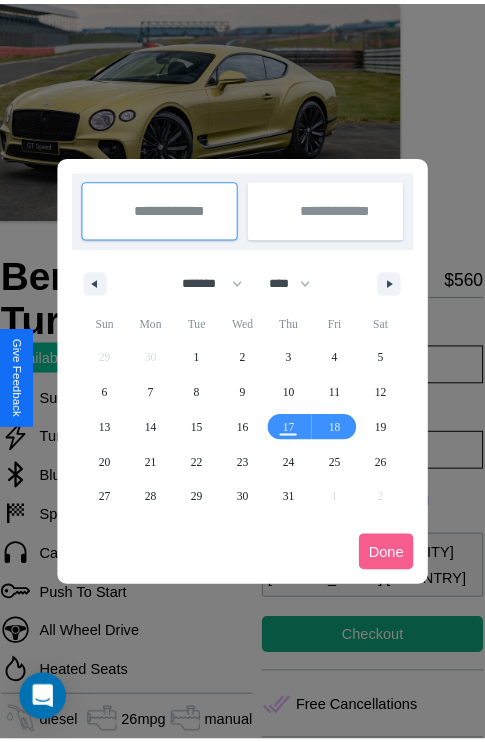 scroll, scrollTop: 0, scrollLeft: 72, axis: horizontal 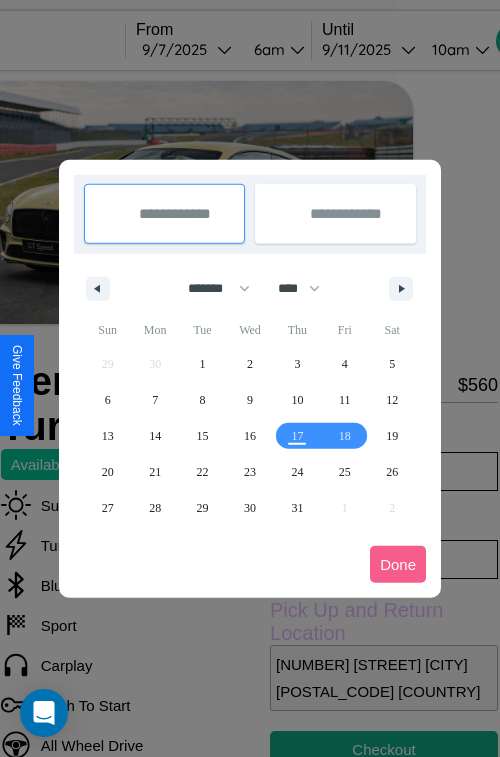 click at bounding box center [250, 378] 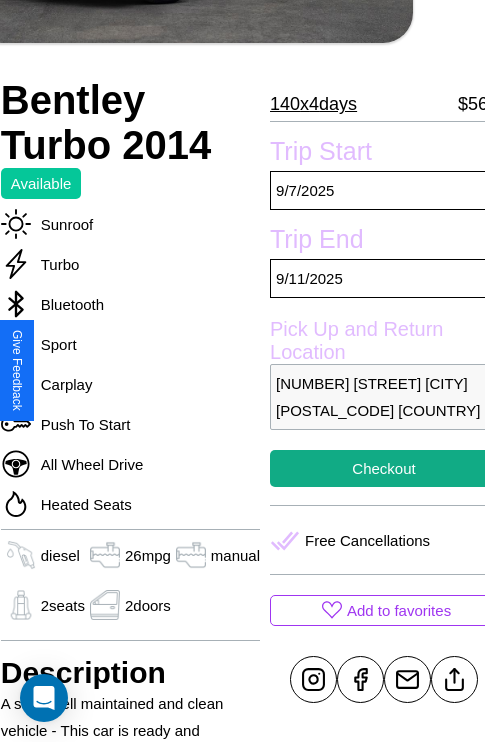 scroll, scrollTop: 307, scrollLeft: 72, axis: both 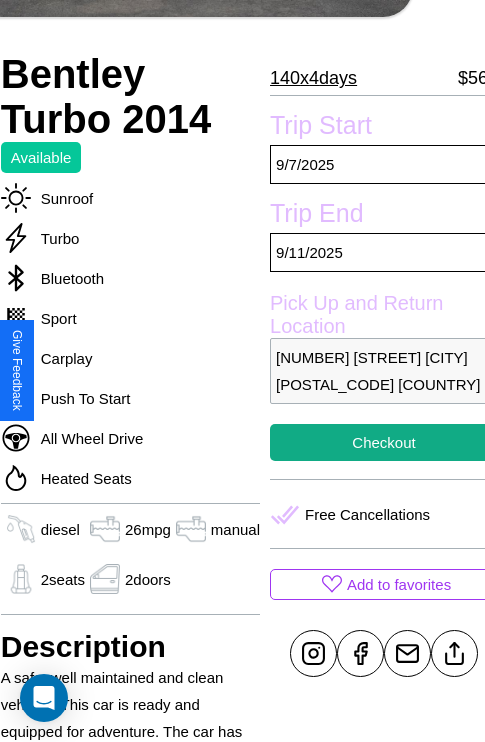 click on "3479 Washington Street  London  22399 United Kingdom" at bounding box center (384, 371) 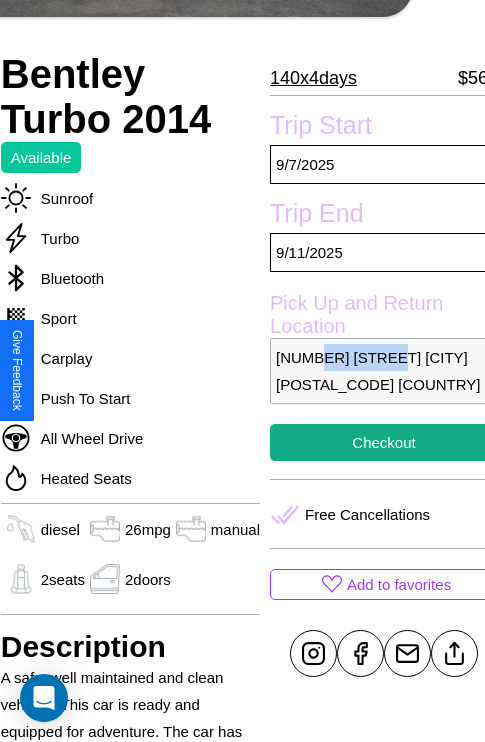 click on "3479 Washington Street  London  22399 United Kingdom" at bounding box center [384, 371] 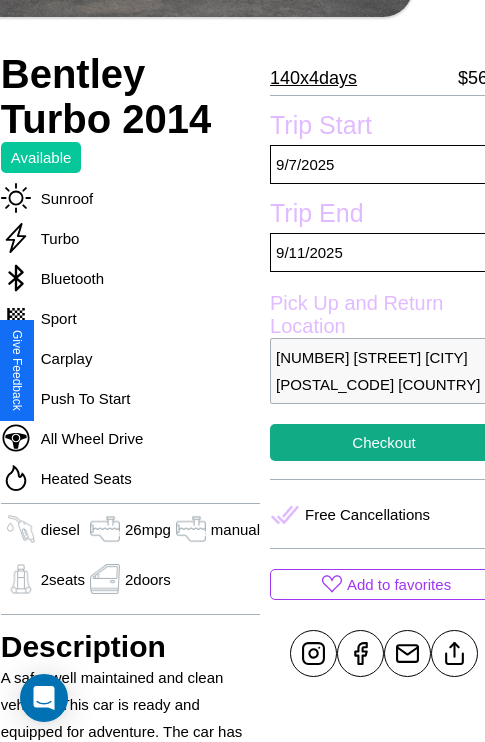 click on "3479 Washington Street  London  22399 United Kingdom" at bounding box center [384, 371] 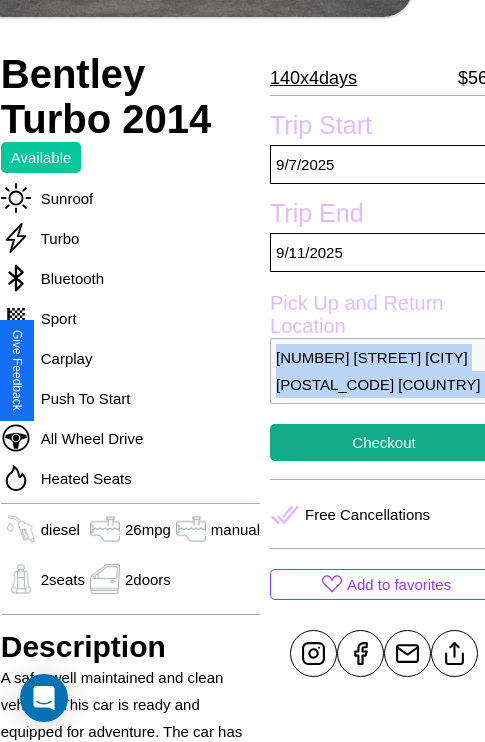 click on "3479 Washington Street  London  22399 United Kingdom" at bounding box center [384, 371] 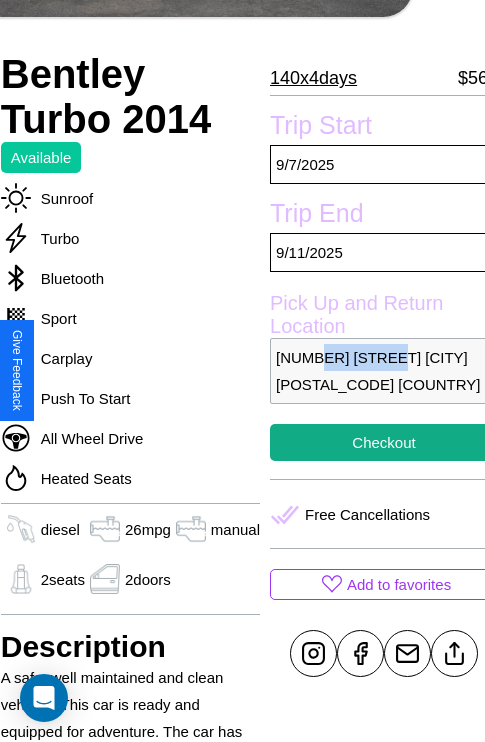 click on "3479 Washington Street  London  22399 United Kingdom" at bounding box center (384, 371) 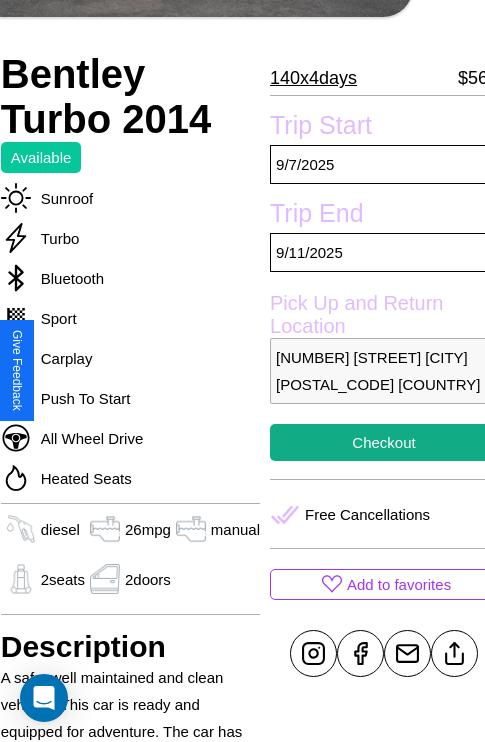 scroll, scrollTop: 378, scrollLeft: 72, axis: both 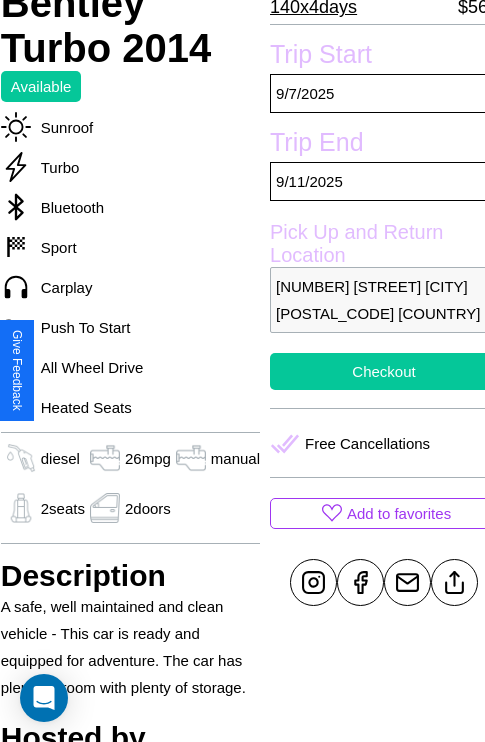 click on "Checkout" at bounding box center (384, 371) 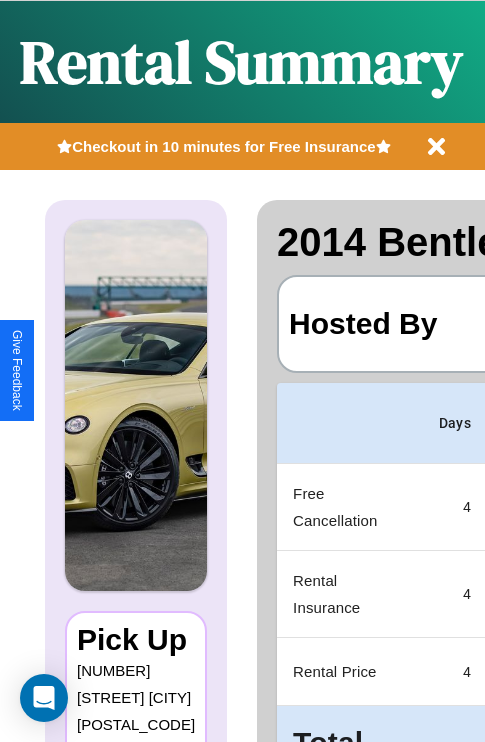 scroll, scrollTop: 0, scrollLeft: 387, axis: horizontal 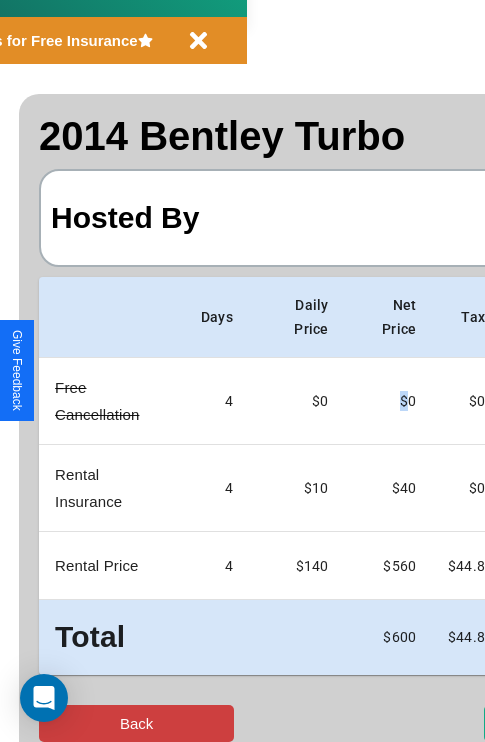 click on "Back" at bounding box center [136, 723] 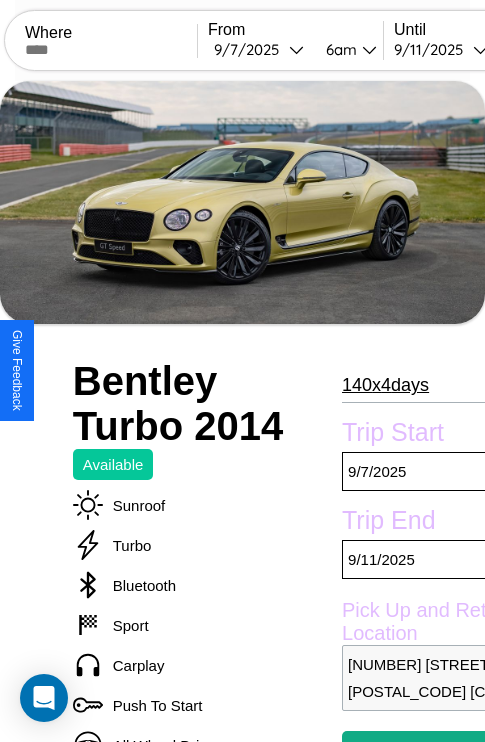 scroll, scrollTop: 14, scrollLeft: 0, axis: vertical 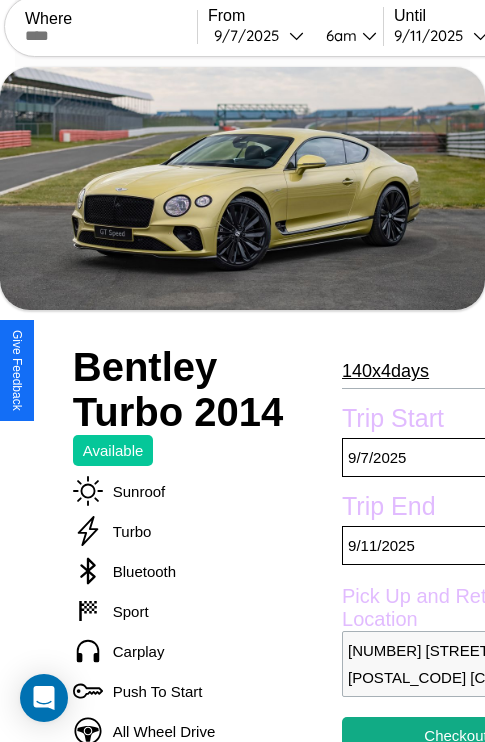 click on "140  x  4  days" at bounding box center [385, 371] 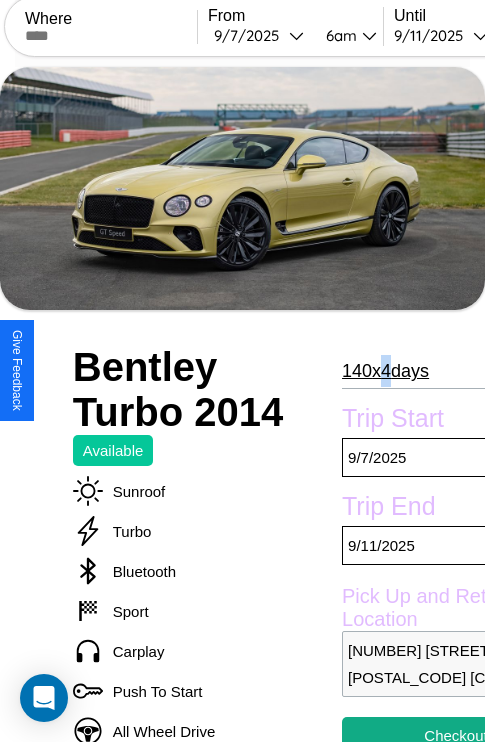 click on "140  x  4  days" at bounding box center [385, 371] 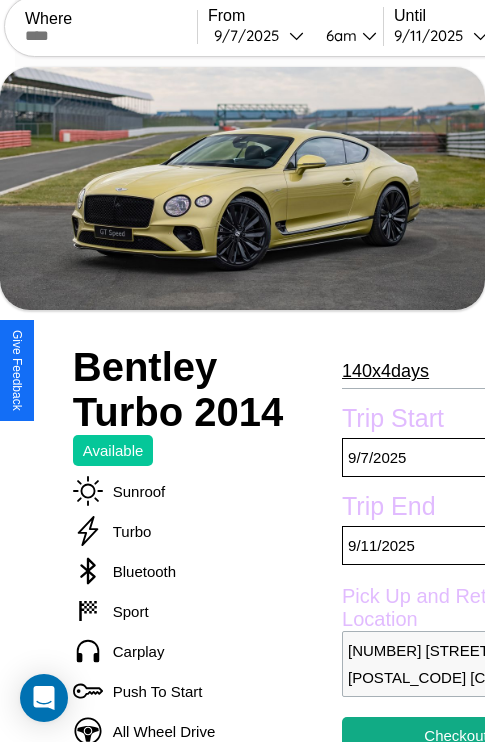 click on "140  x  4  days" at bounding box center (385, 371) 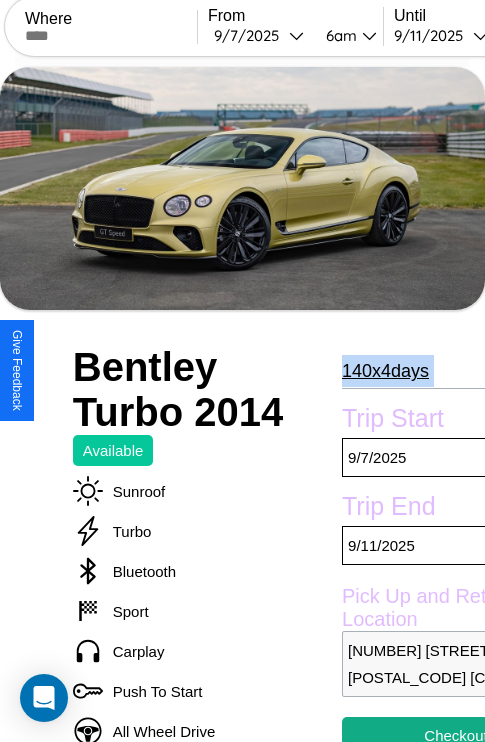 click on "140  x  4  days" at bounding box center (385, 371) 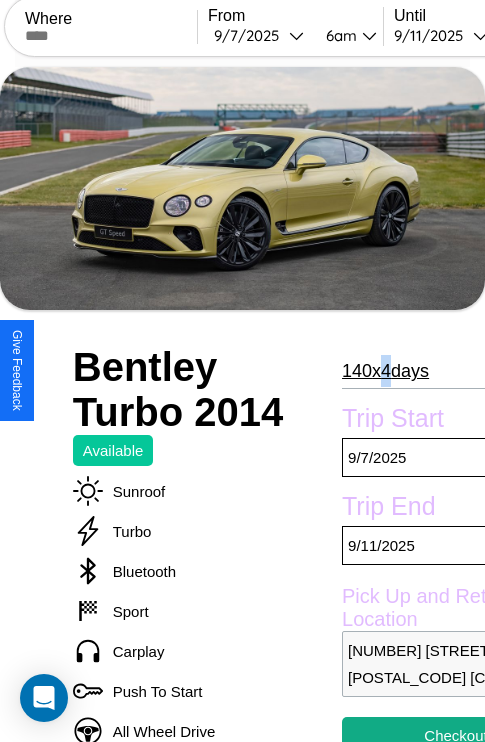 click on "140  x  4  days" at bounding box center (385, 371) 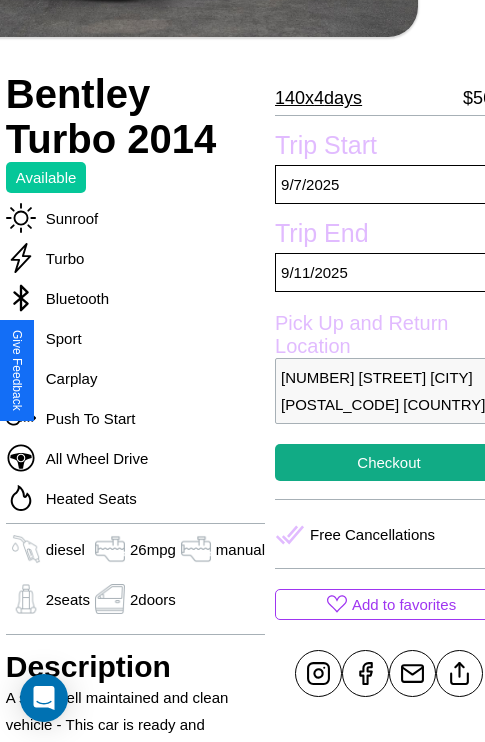 scroll, scrollTop: 307, scrollLeft: 72, axis: both 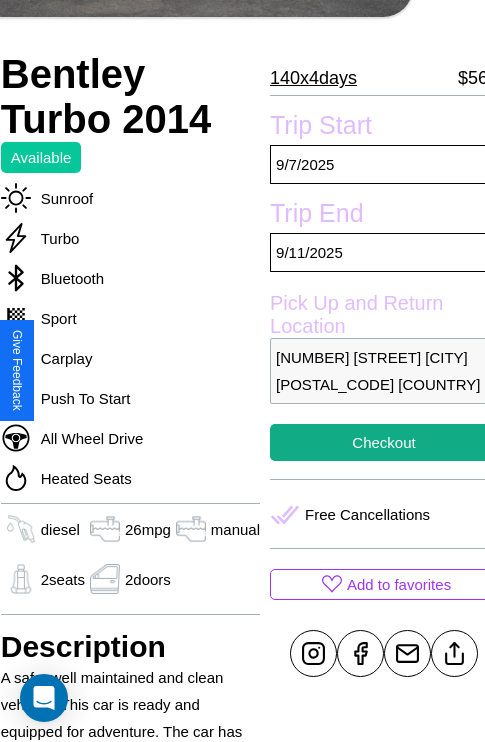 click on "3479 Washington Street  London  22399 United Kingdom" at bounding box center [384, 371] 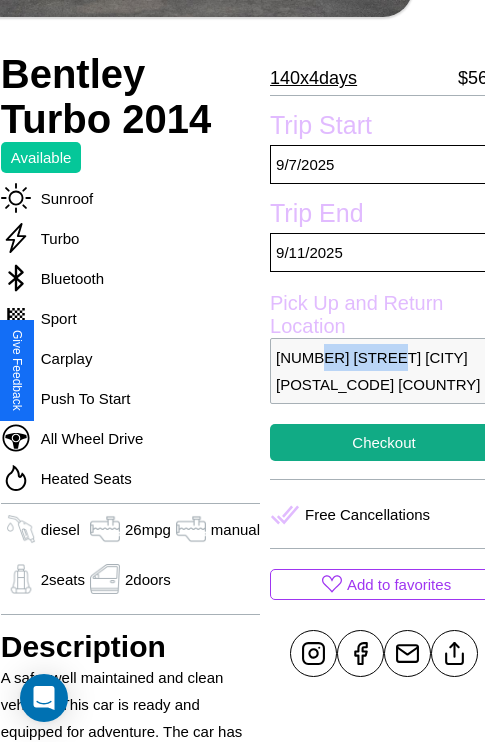 click on "3479 Washington Street  London  22399 United Kingdom" at bounding box center (384, 371) 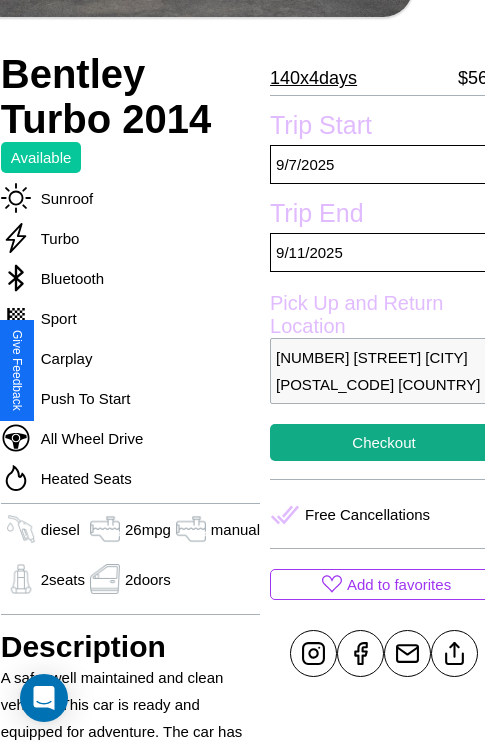 click on "3479 Washington Street  London  22399 United Kingdom" at bounding box center [384, 371] 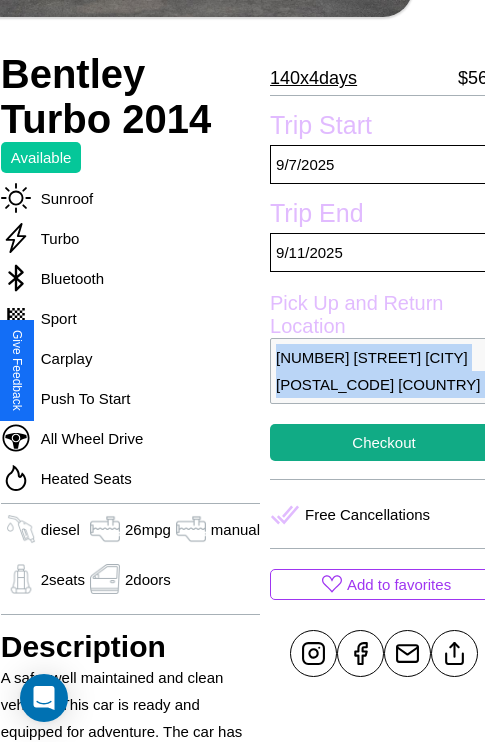 click on "3479 Washington Street  London  22399 United Kingdom" at bounding box center (384, 371) 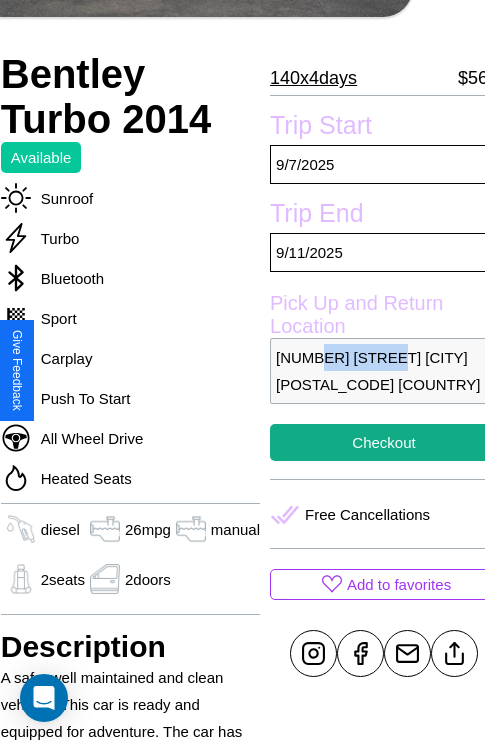 click on "3479 Washington Street  London  22399 United Kingdom" at bounding box center [384, 371] 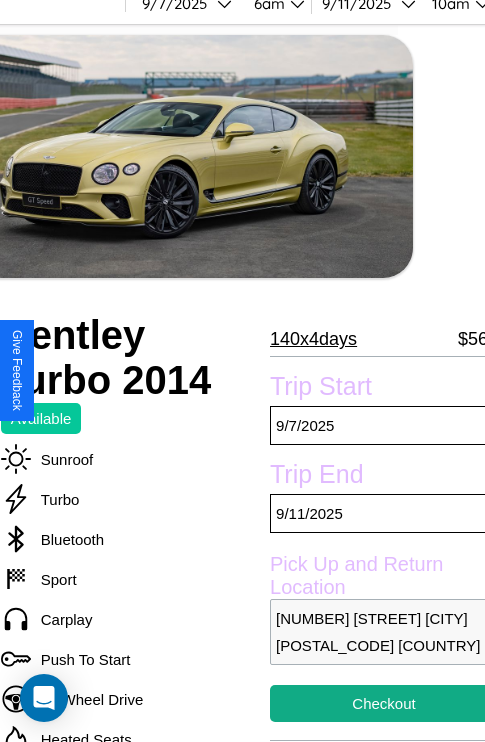 scroll, scrollTop: 33, scrollLeft: 72, axis: both 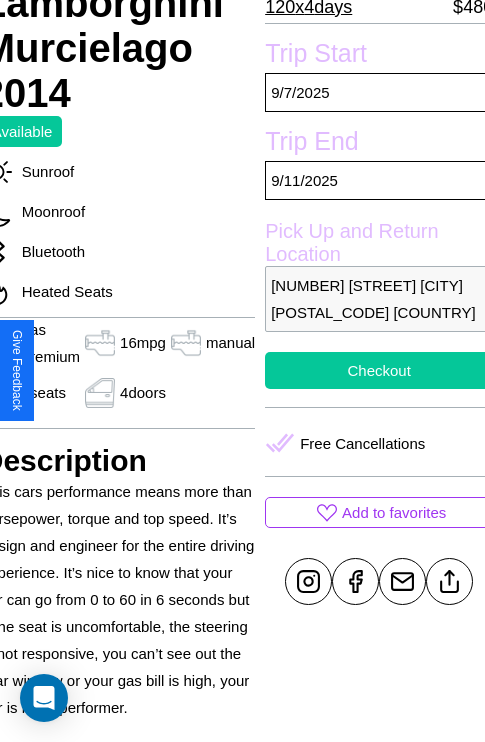 click on "Checkout" at bounding box center (379, 370) 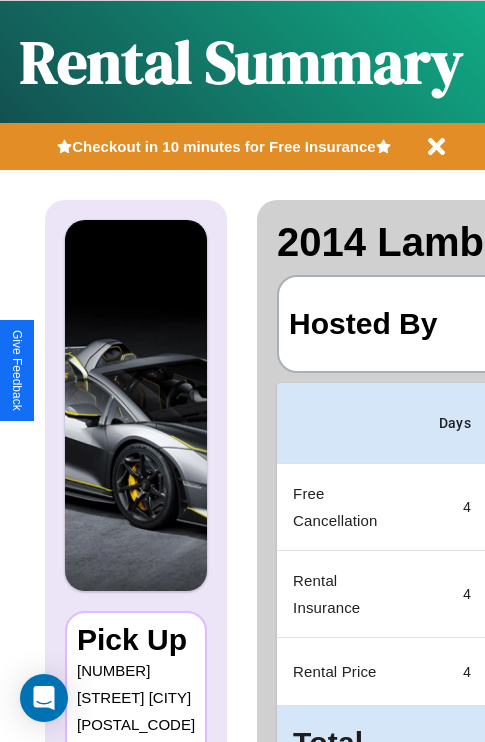 scroll, scrollTop: 0, scrollLeft: 378, axis: horizontal 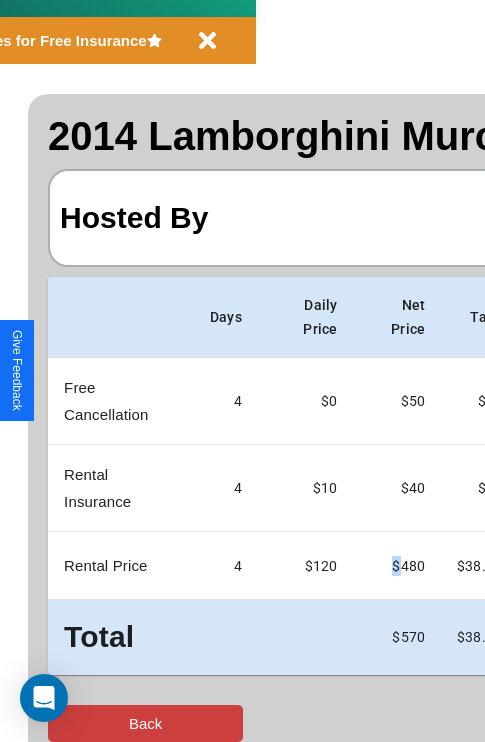 click on "Back" at bounding box center [145, 723] 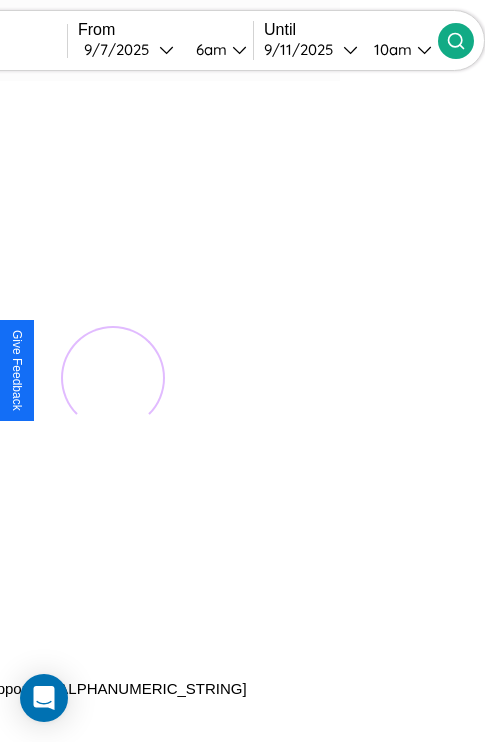 scroll, scrollTop: 0, scrollLeft: 0, axis: both 